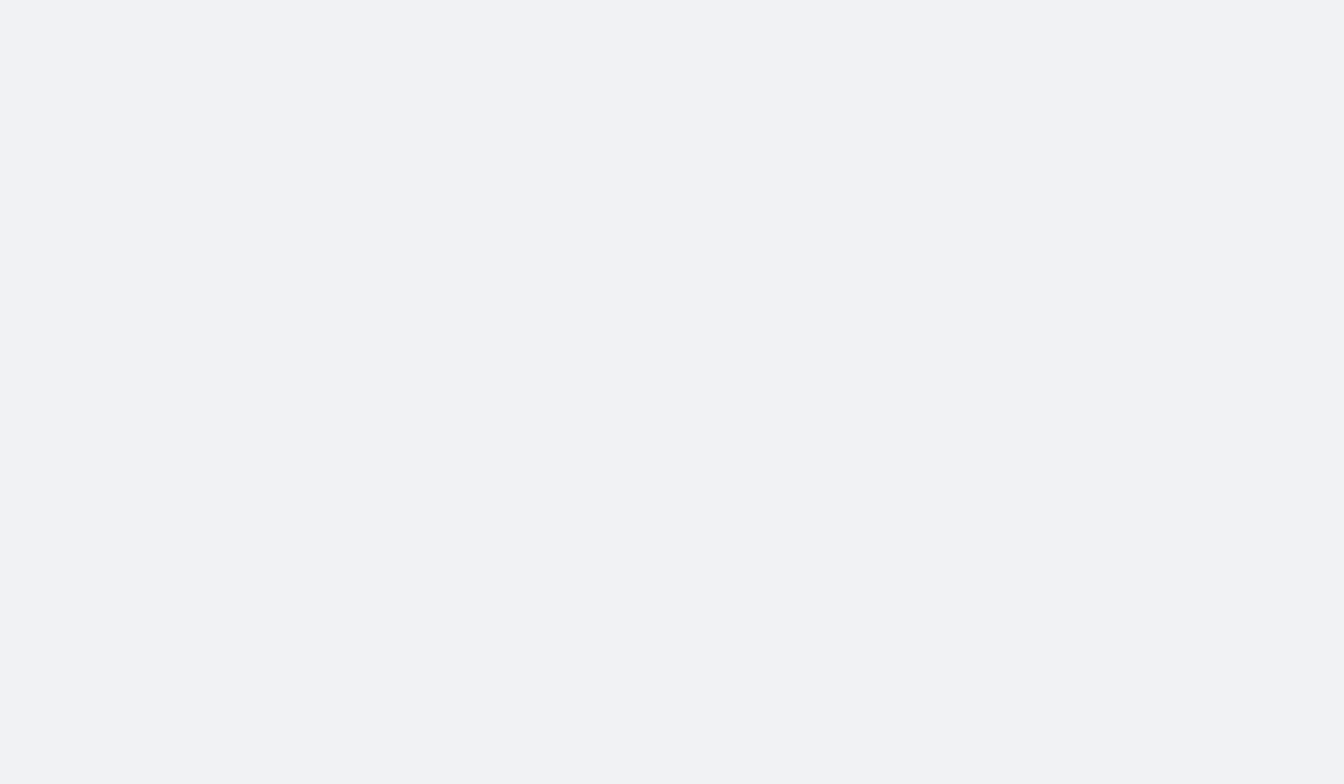scroll, scrollTop: 0, scrollLeft: 0, axis: both 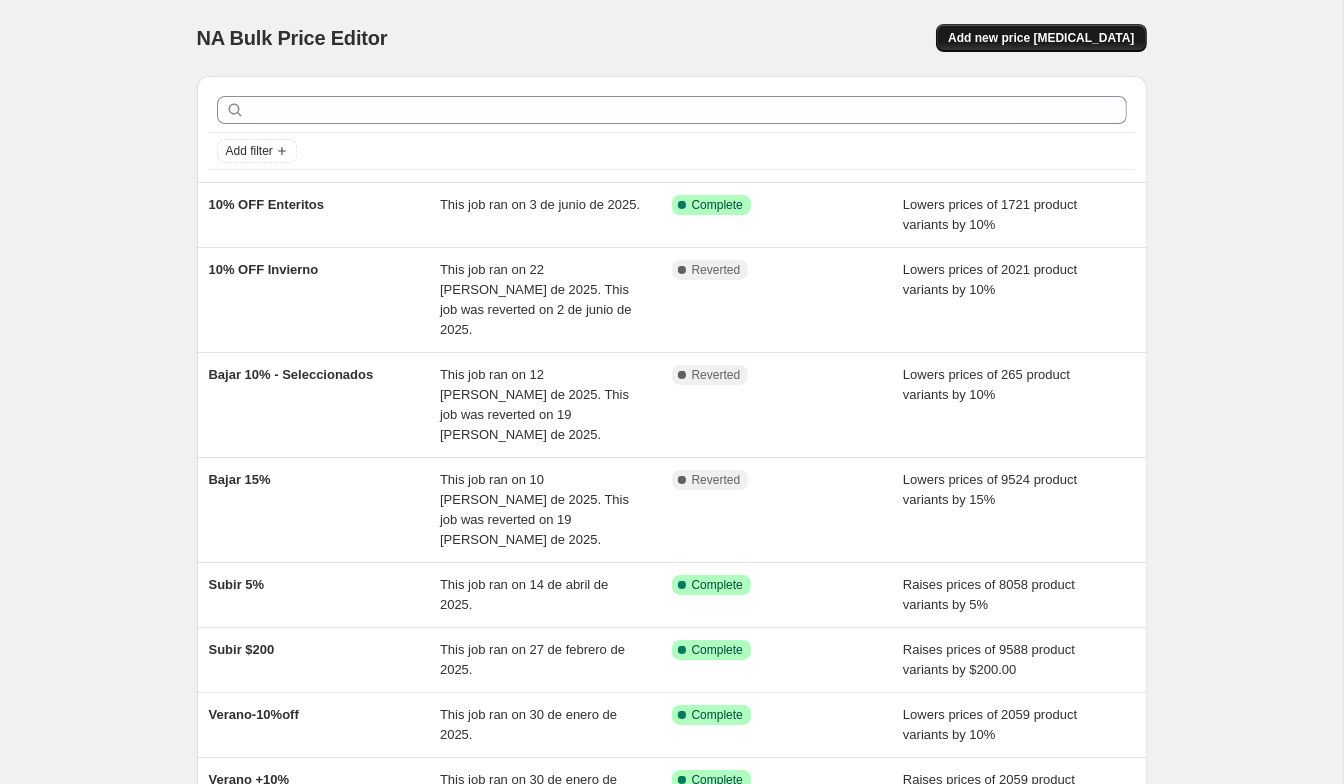 click on "Add new price [MEDICAL_DATA]" at bounding box center (1041, 38) 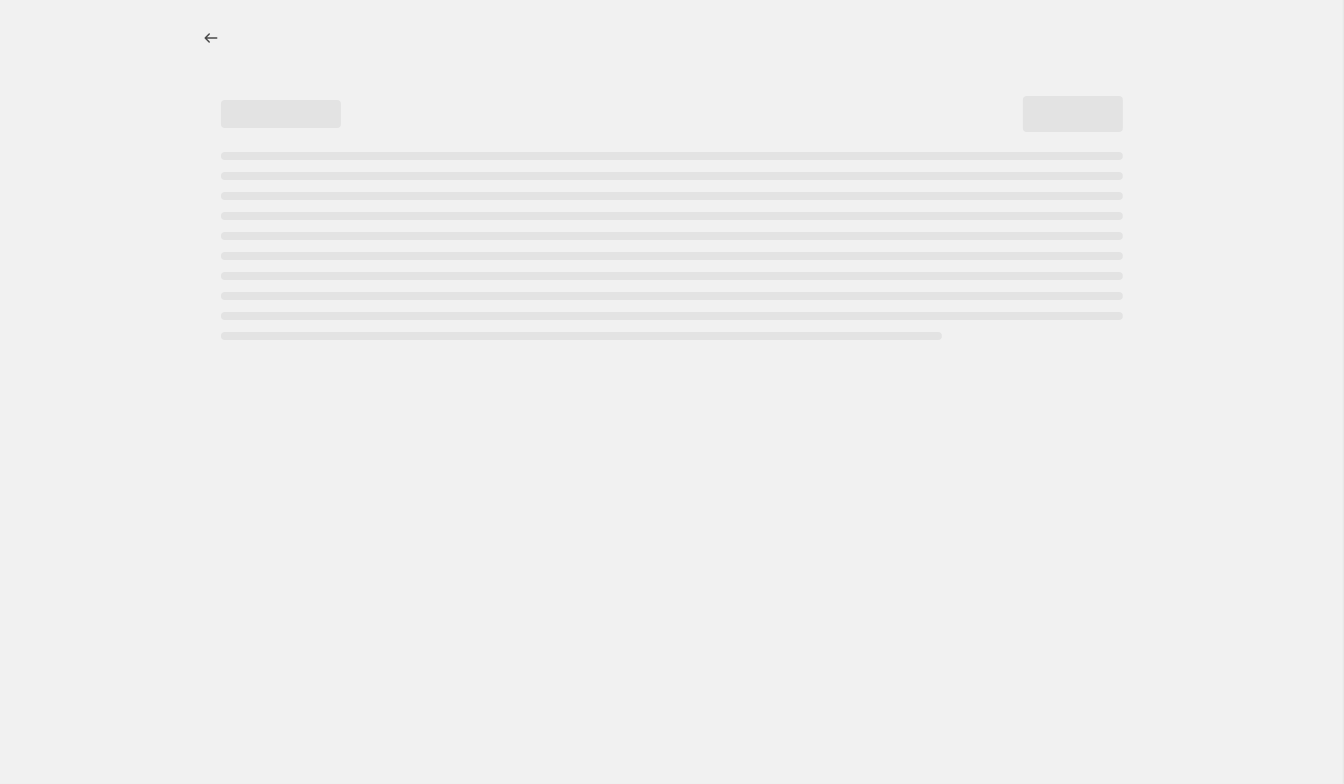 select on "percentage" 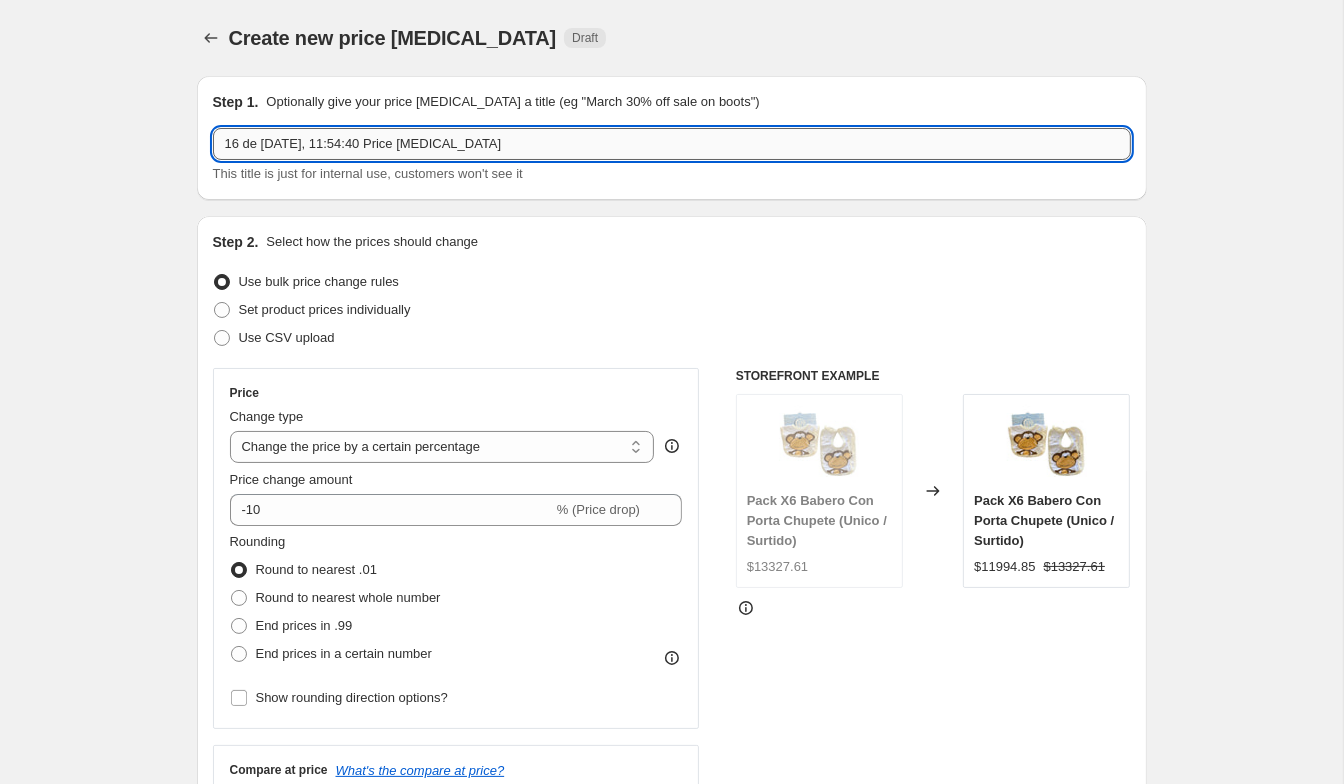click on "16 de [DATE], 11:54:40 Price [MEDICAL_DATA]" at bounding box center (672, 144) 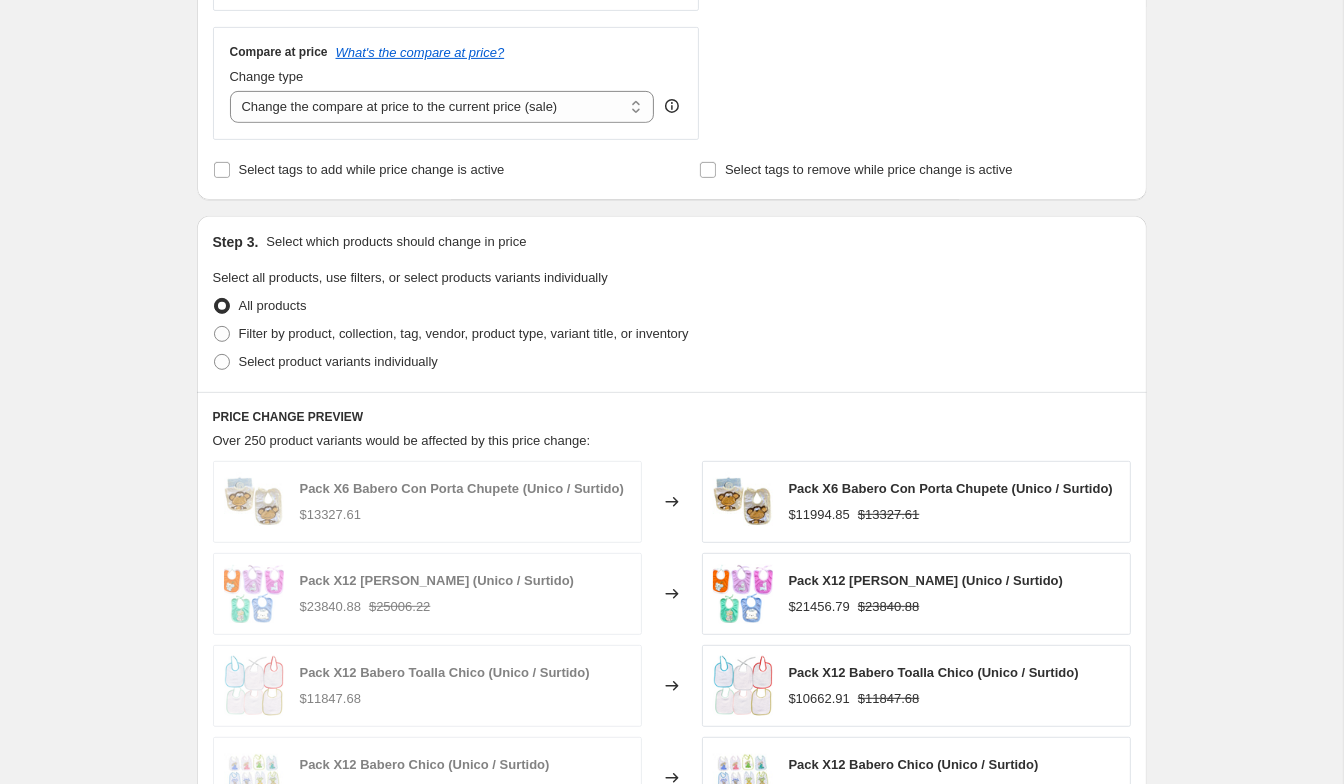 scroll, scrollTop: 722, scrollLeft: 0, axis: vertical 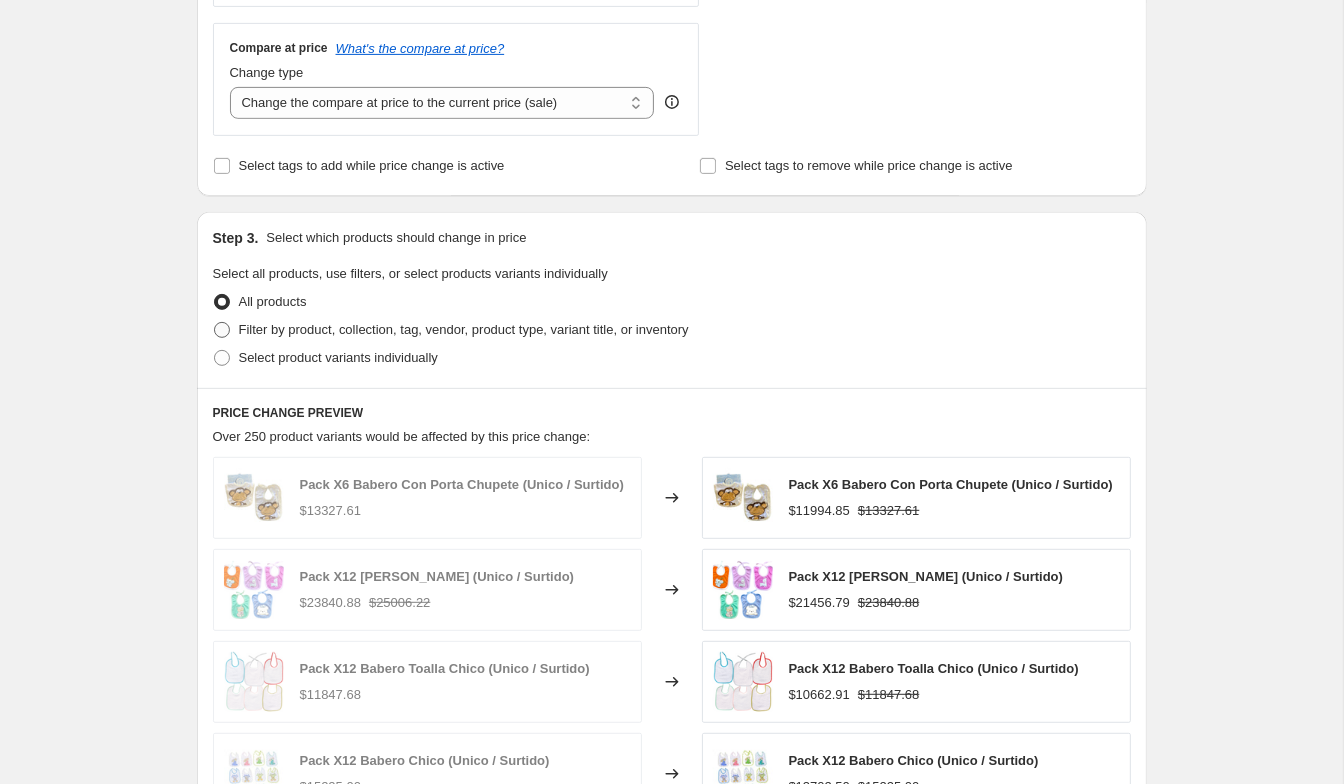 type on "10% OFF Camperas" 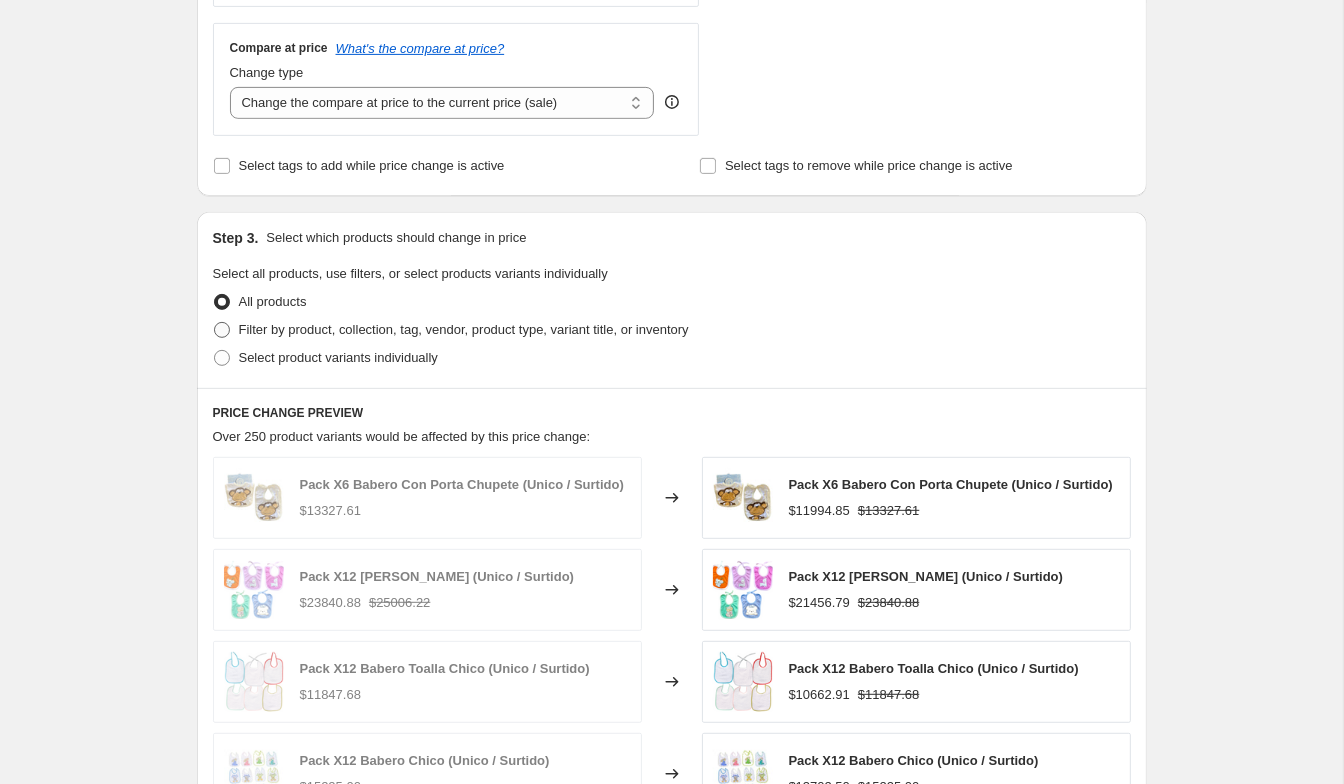 click on "Filter by product, collection, tag, vendor, product type, variant title, or inventory" at bounding box center [464, 329] 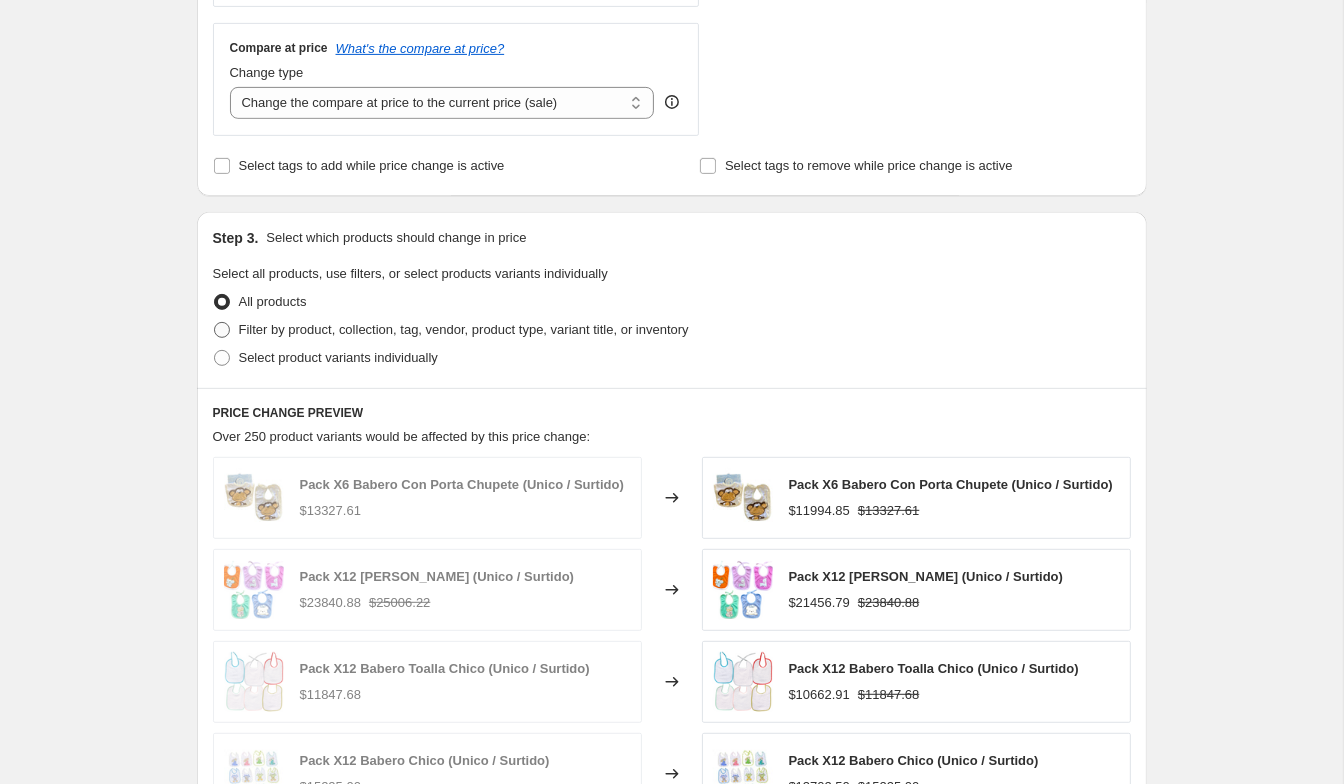 radio on "true" 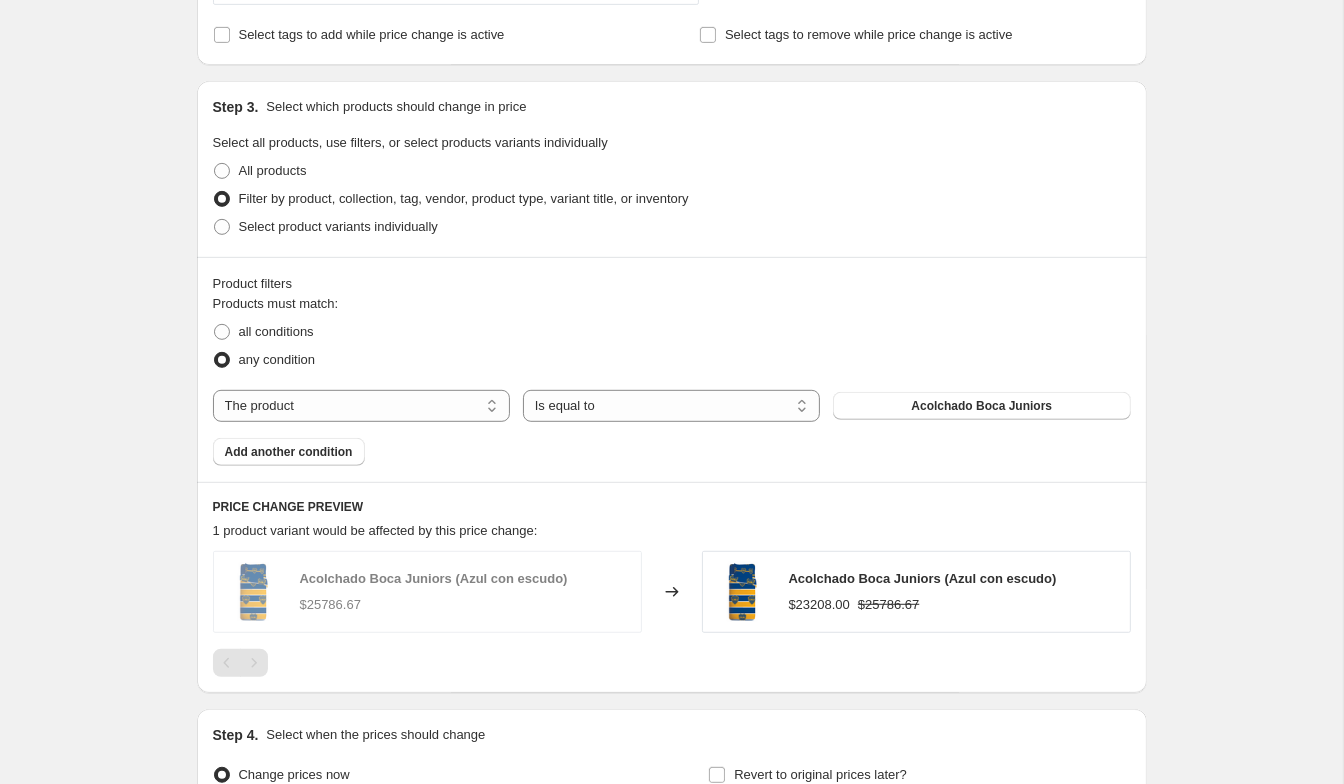 scroll, scrollTop: 895, scrollLeft: 0, axis: vertical 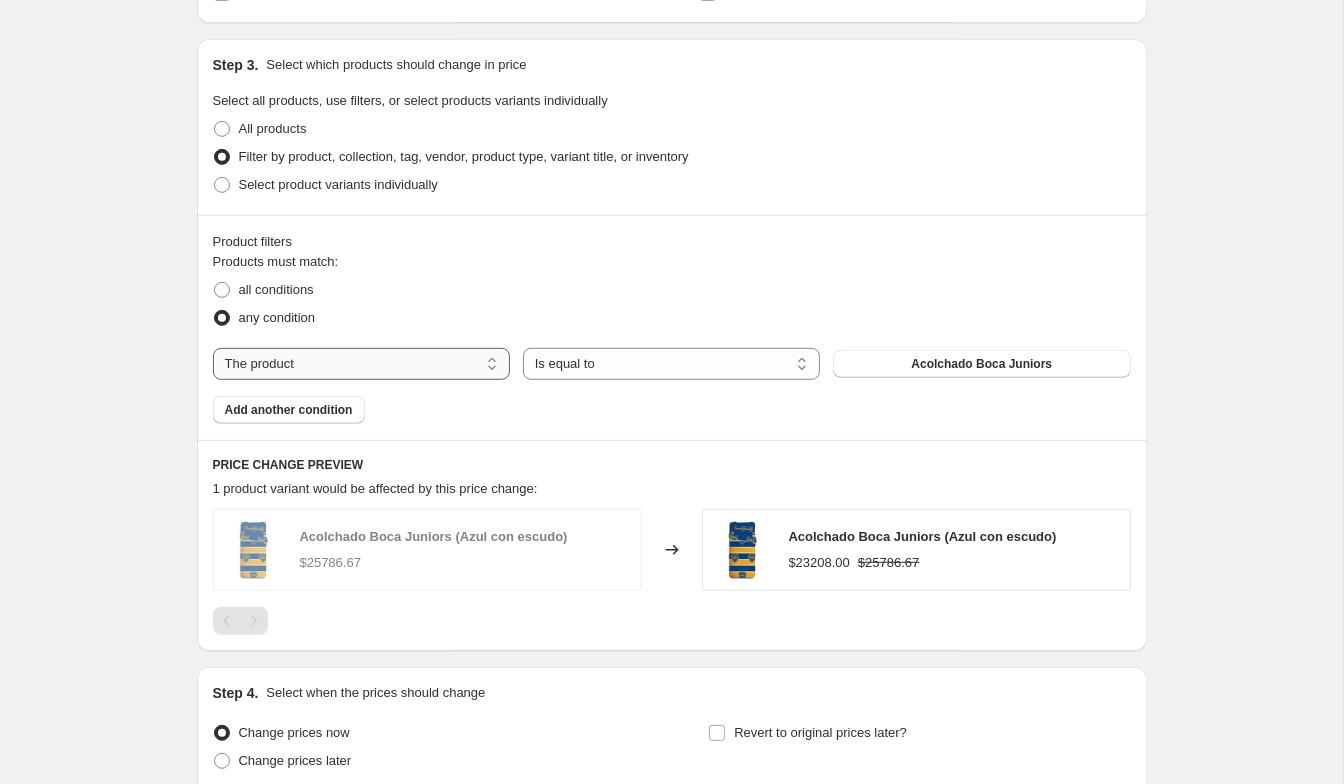 select on "product_type" 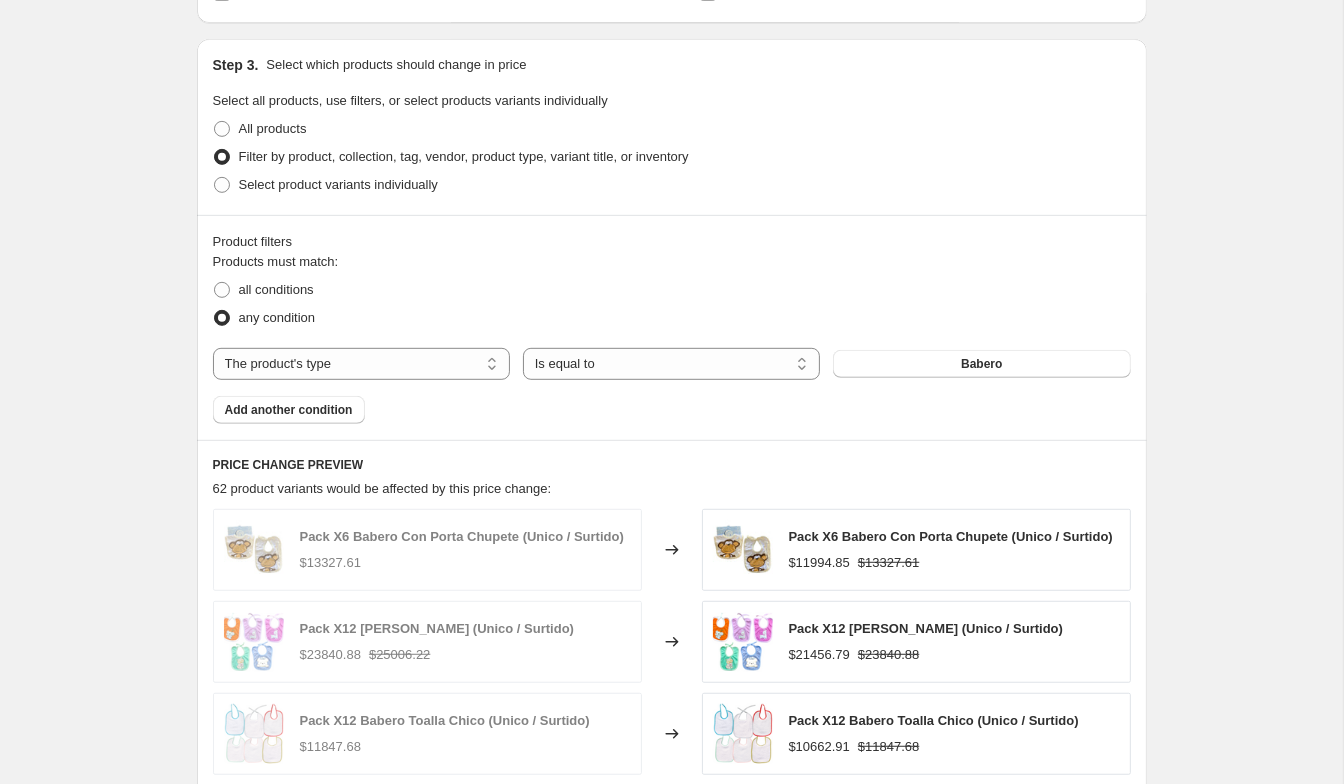 click on "The product The product's collection The product's tag The product's vendor The product's type The product's status The variant's title Inventory quantity The product's type Is equal to Is not equal to Is equal to Babero" at bounding box center (672, 364) 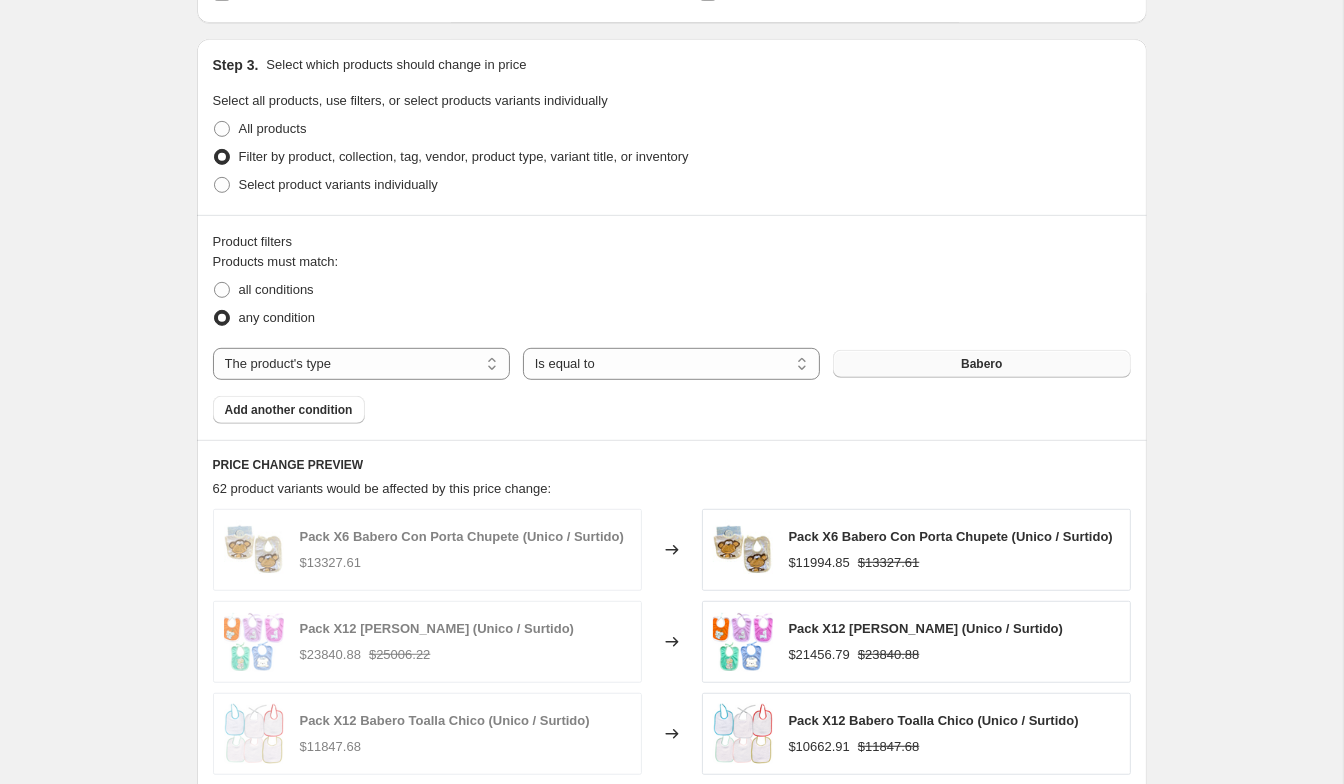 click on "Babero" at bounding box center (981, 364) 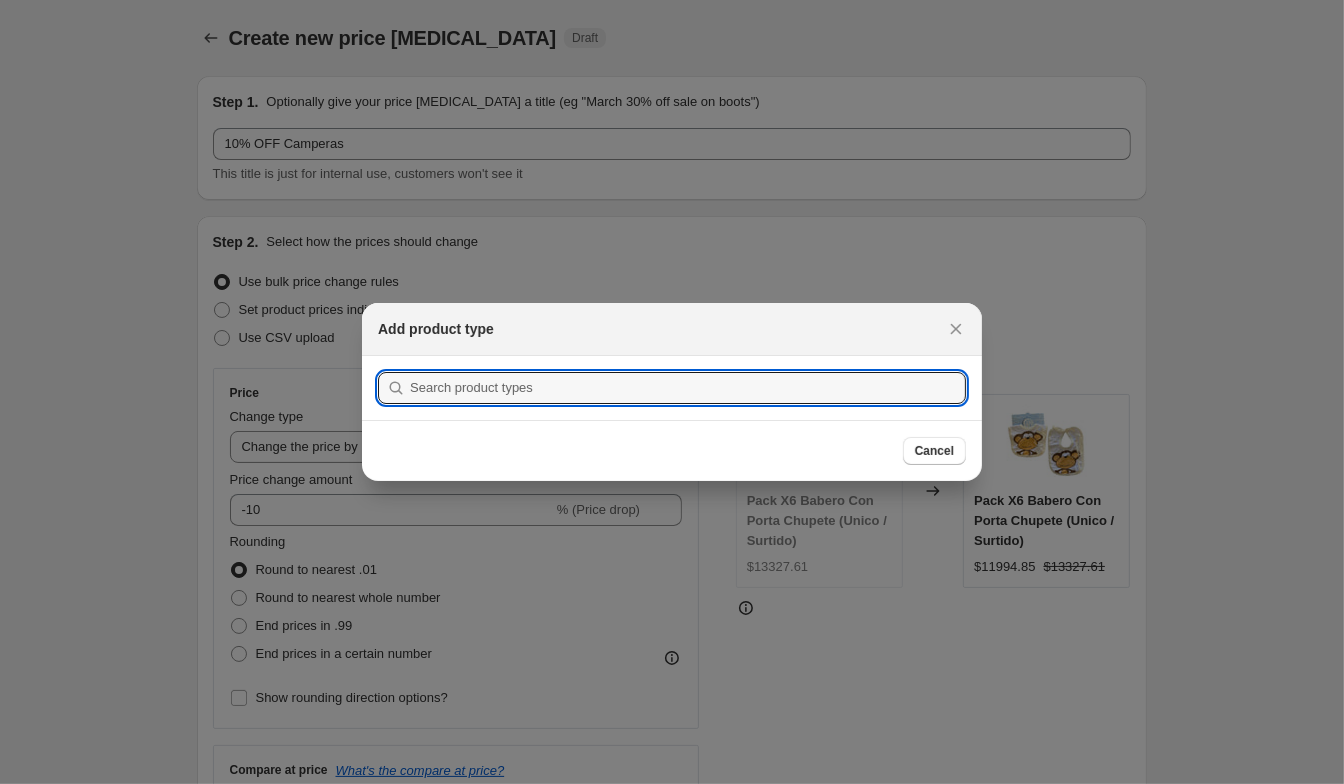scroll, scrollTop: 0, scrollLeft: 0, axis: both 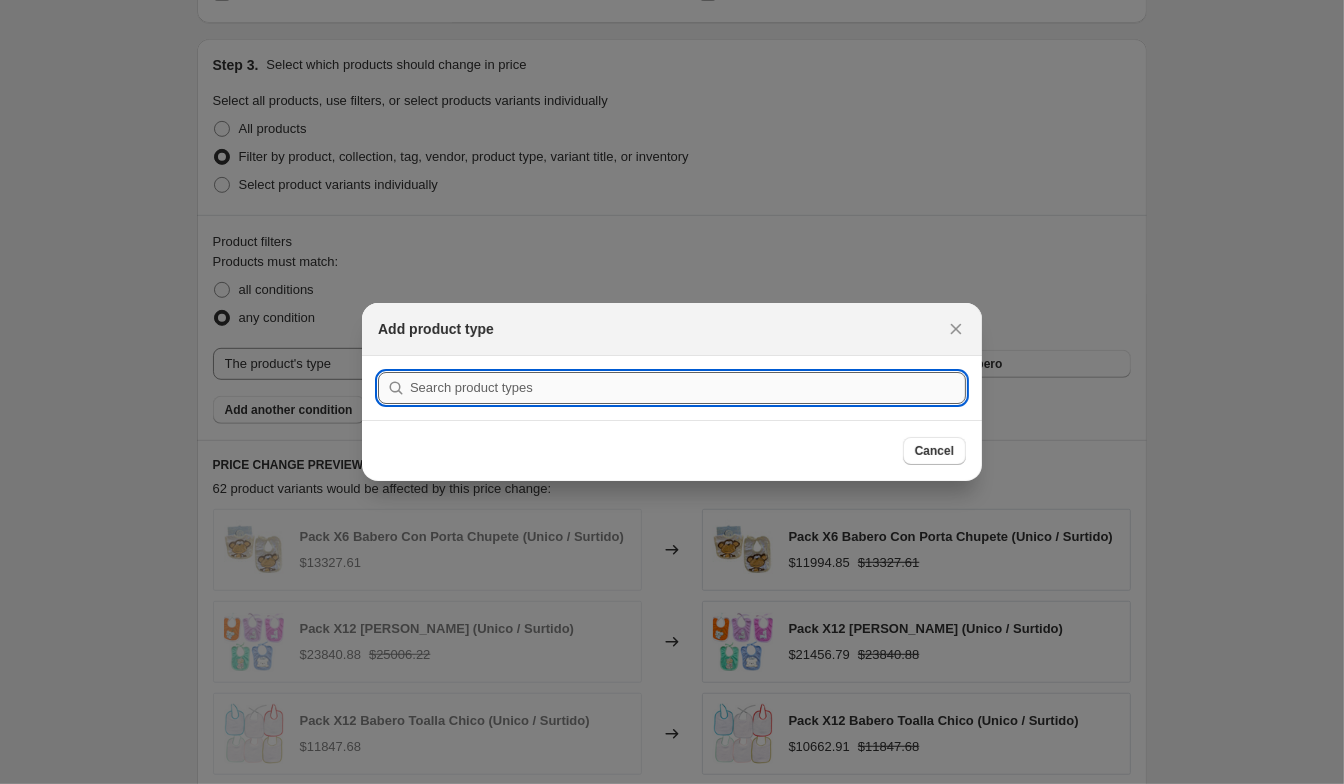 click at bounding box center [688, 388] 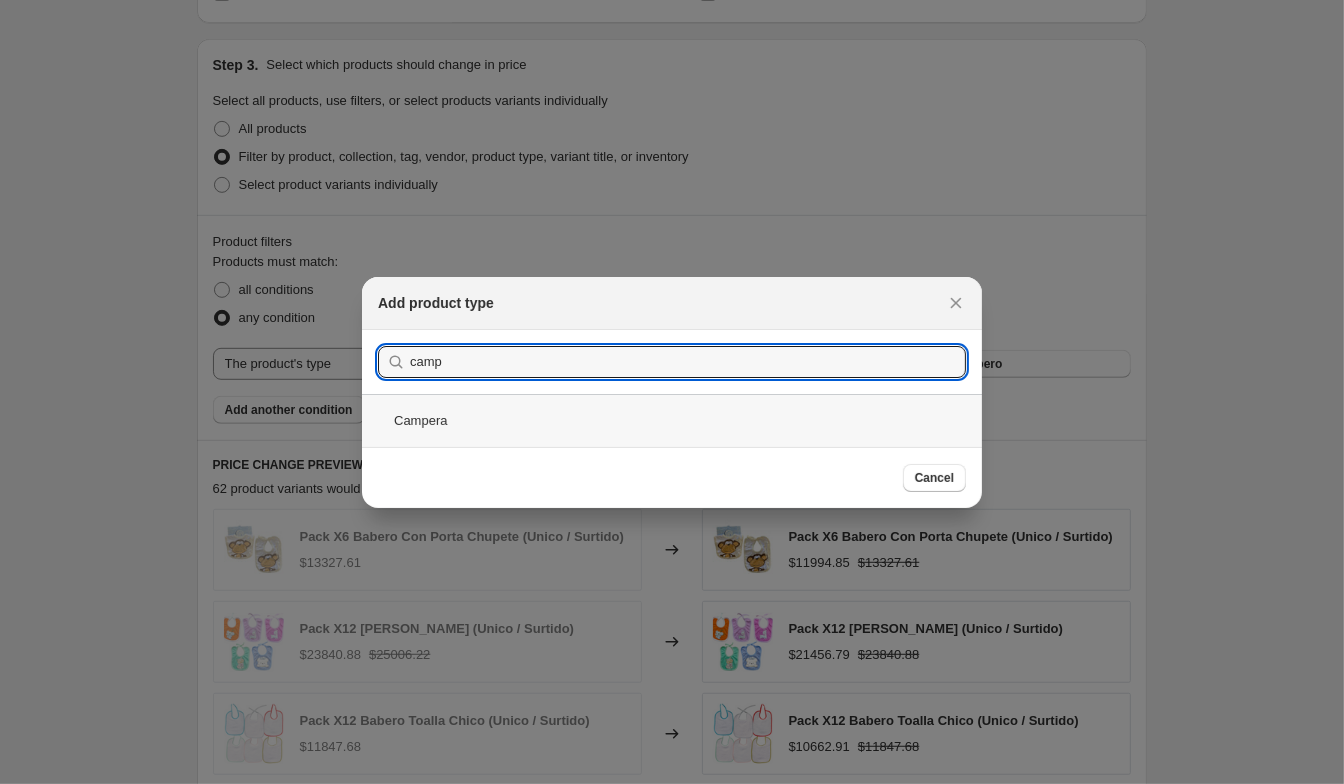 type on "camp" 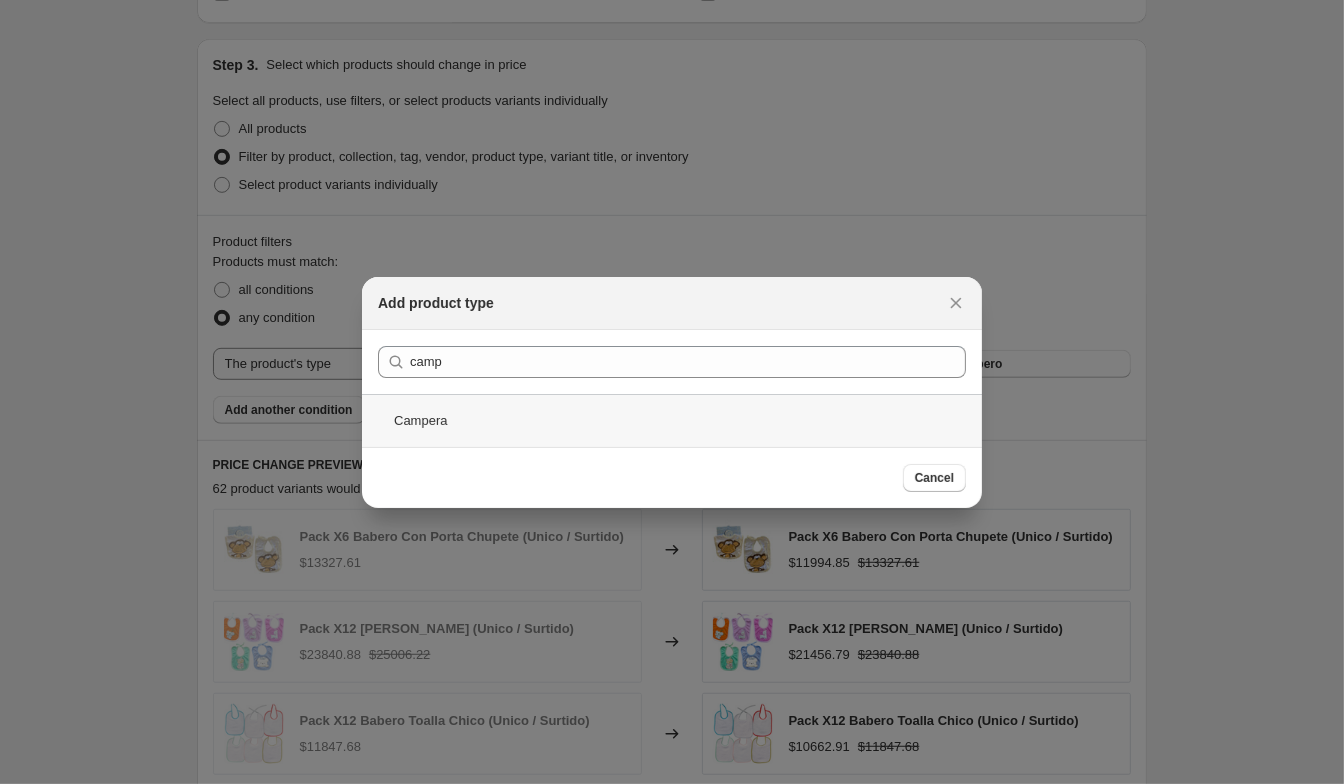 click on "Campera" at bounding box center (672, 420) 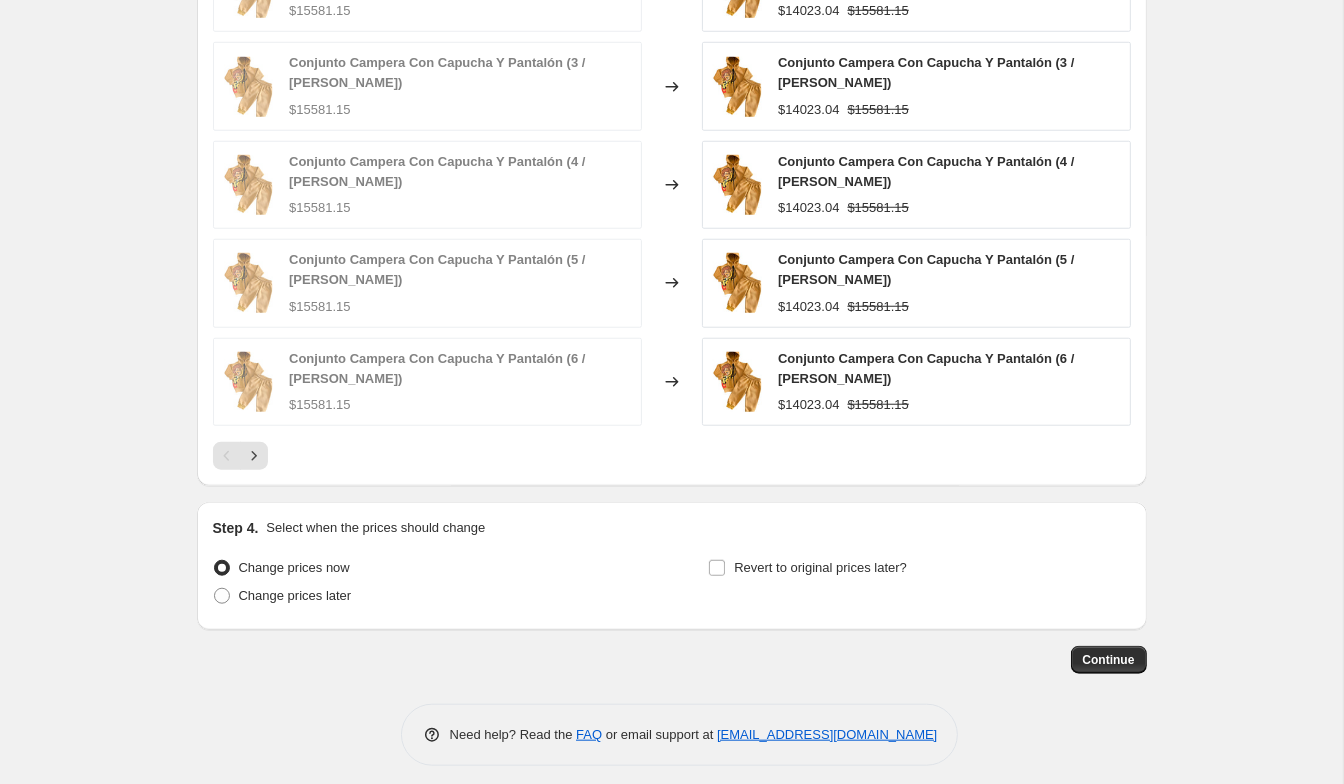 scroll, scrollTop: 1463, scrollLeft: 0, axis: vertical 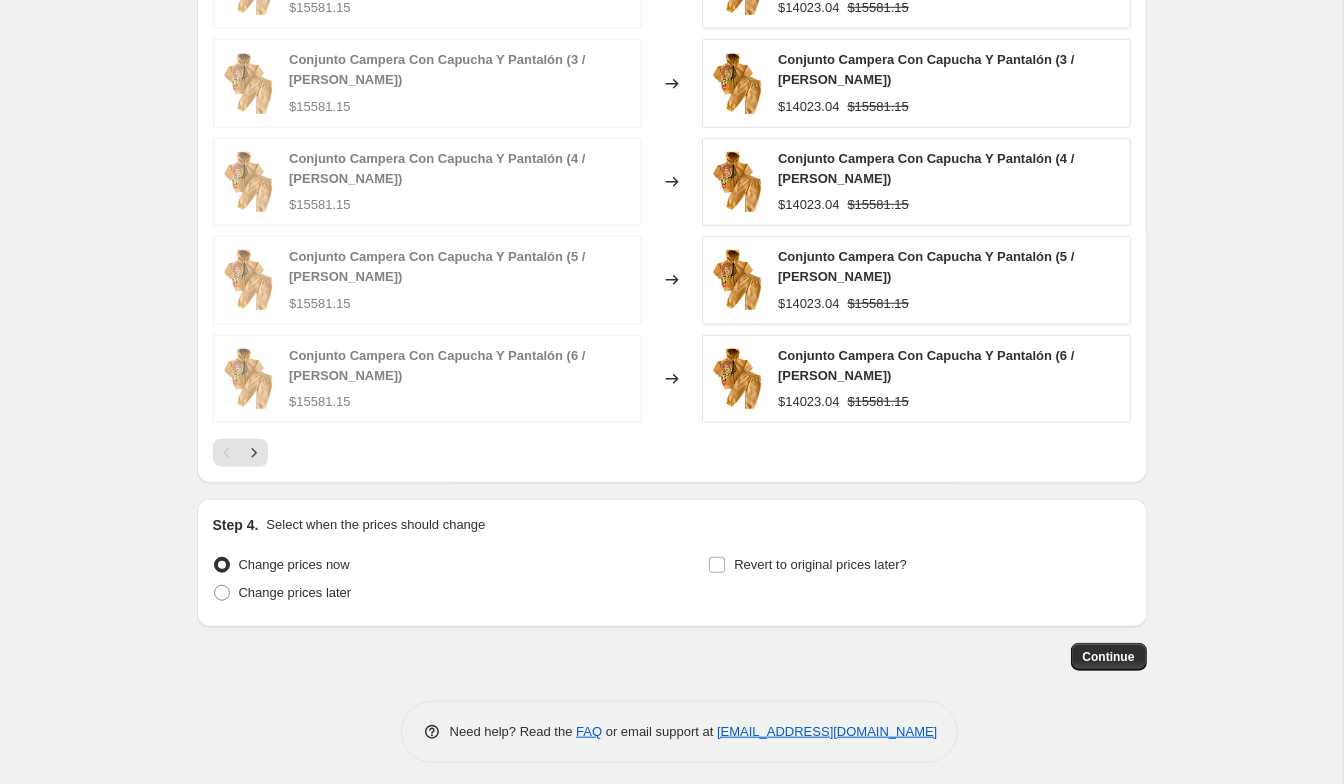 click on "Step 4. Select when the prices should change Change prices now Change prices later Revert to original prices later?" at bounding box center [672, 563] 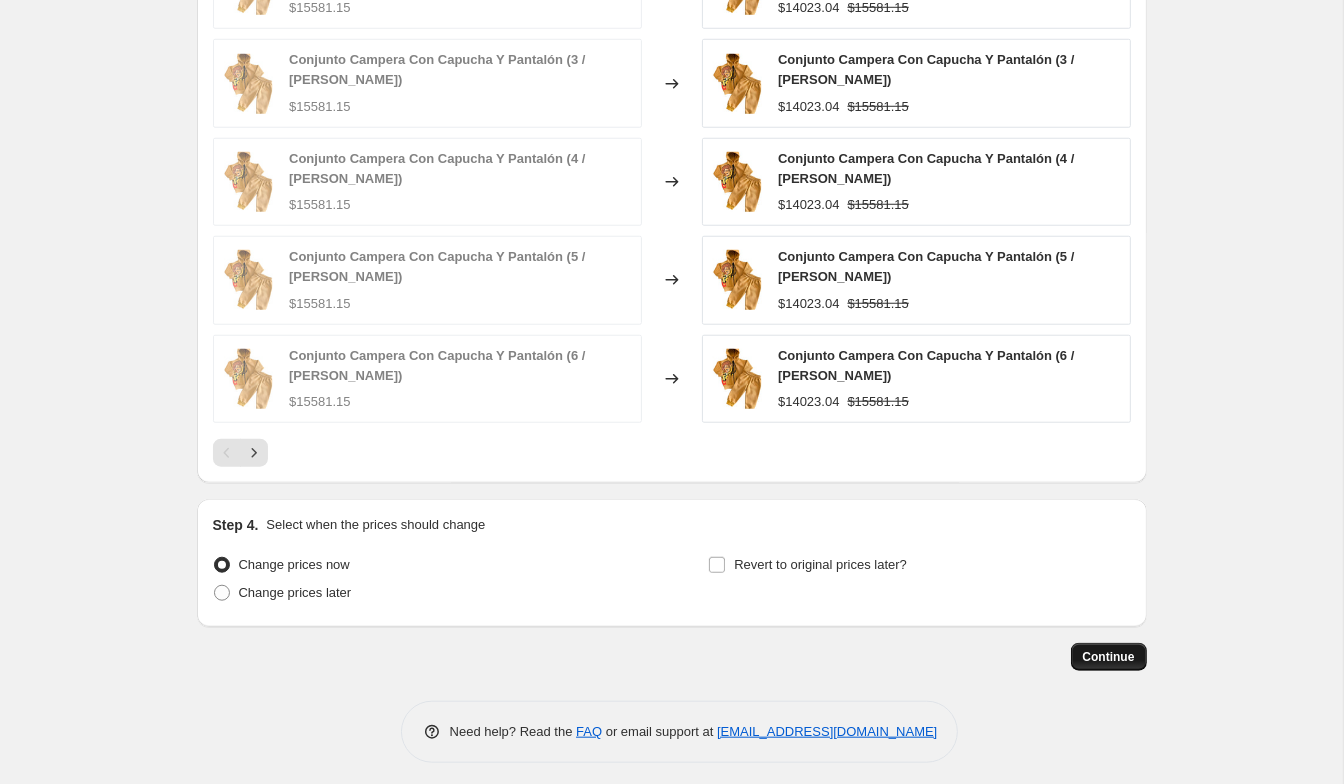 click on "Continue" at bounding box center (1109, 657) 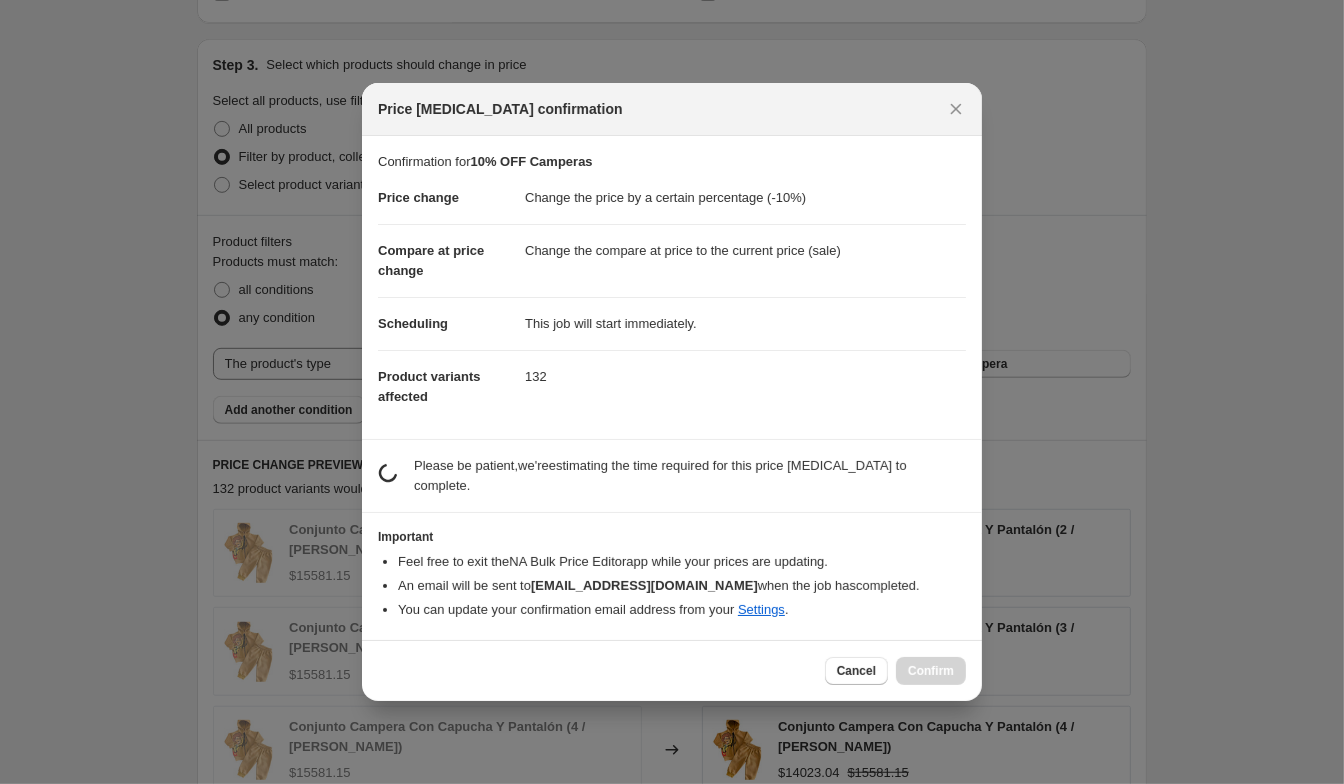 scroll, scrollTop: 0, scrollLeft: 0, axis: both 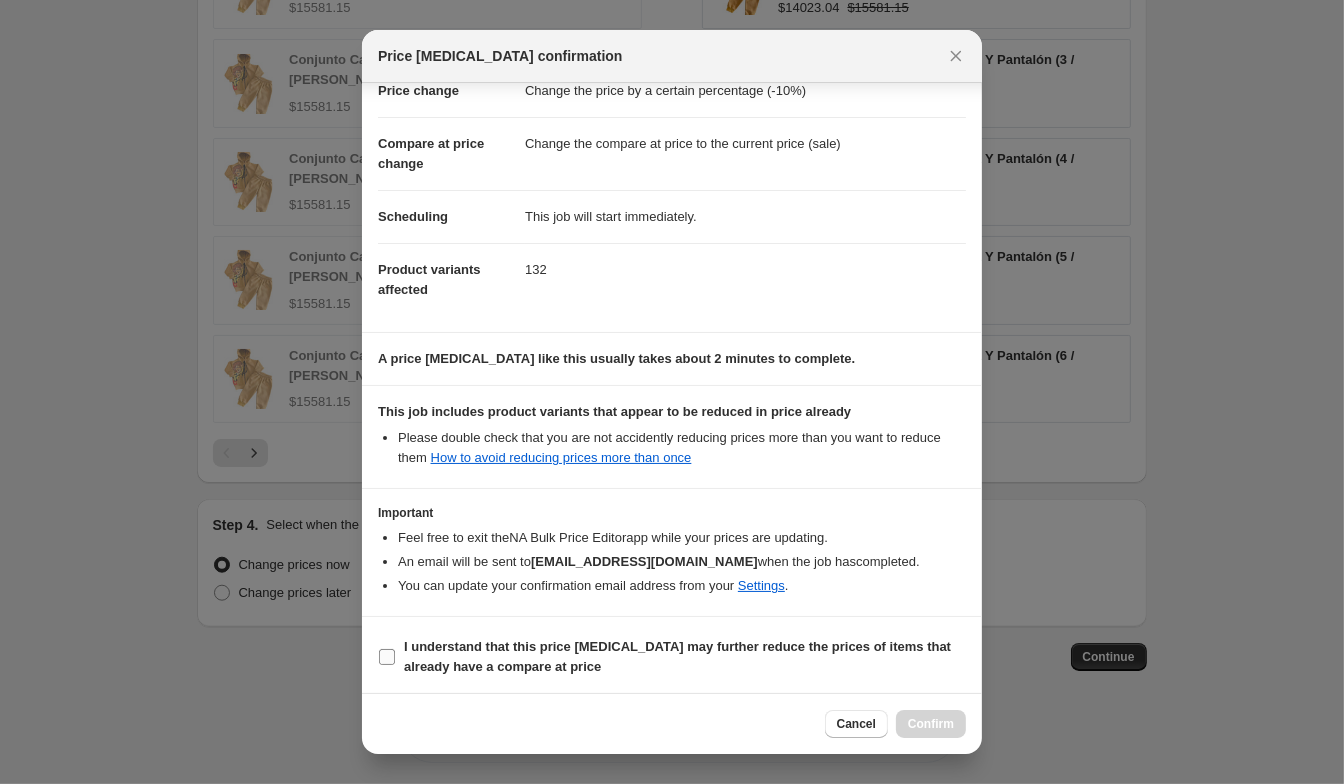 click on "I understand that this price [MEDICAL_DATA] may further reduce the prices of items that already have a compare at price" at bounding box center (677, 656) 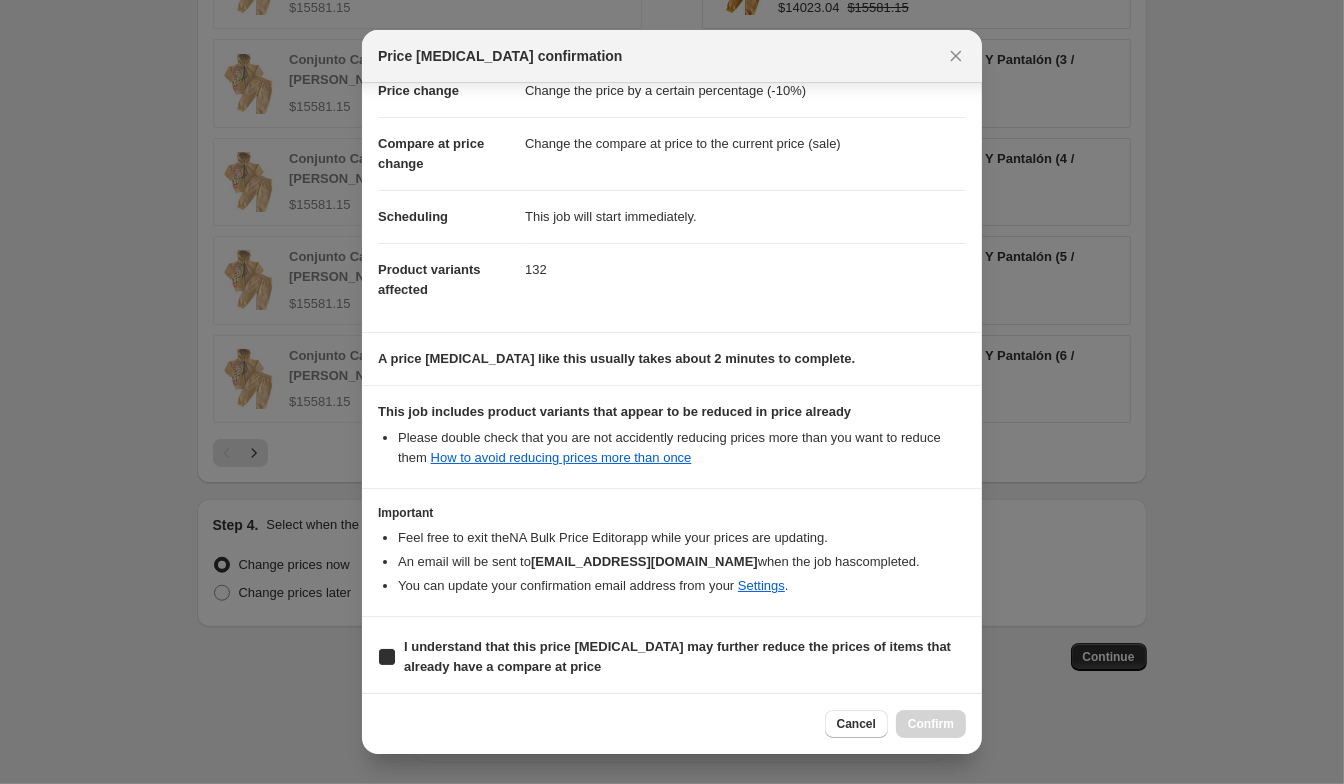 checkbox on "true" 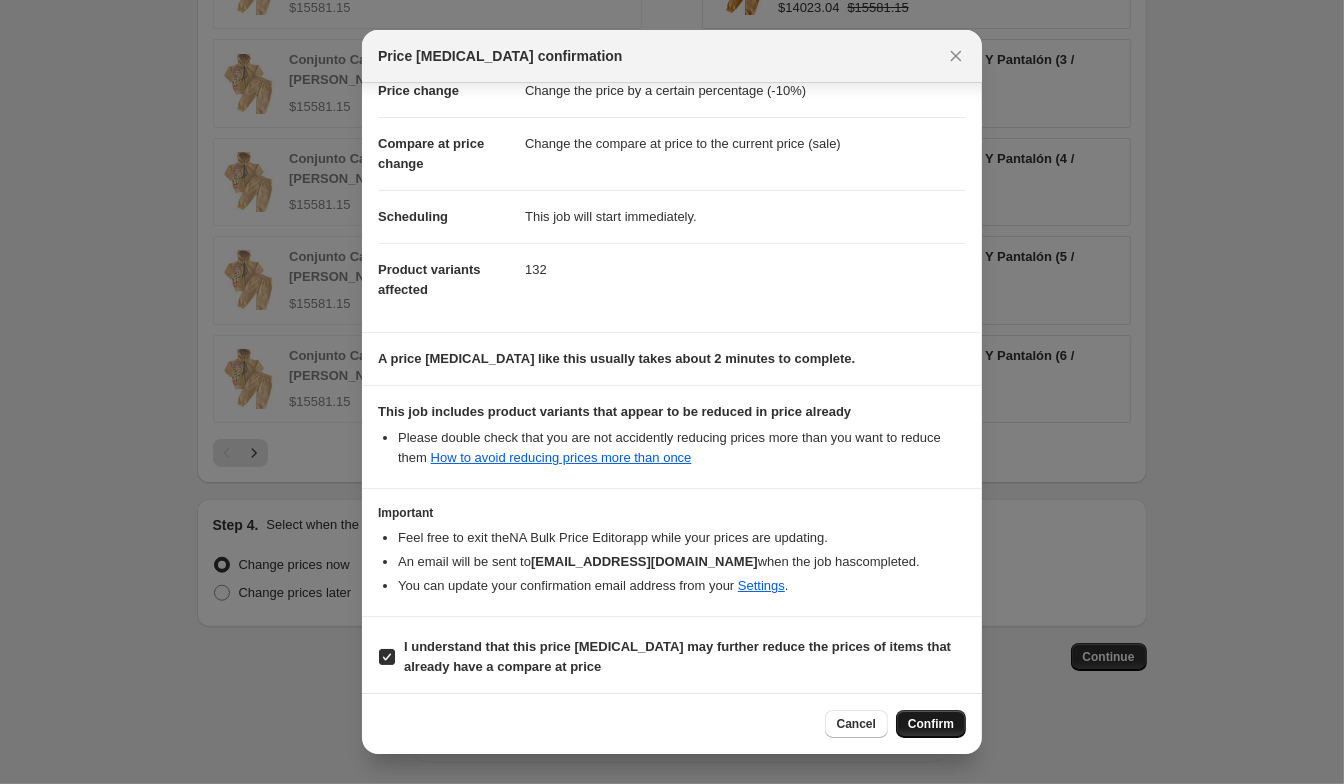 click on "Confirm" at bounding box center [931, 724] 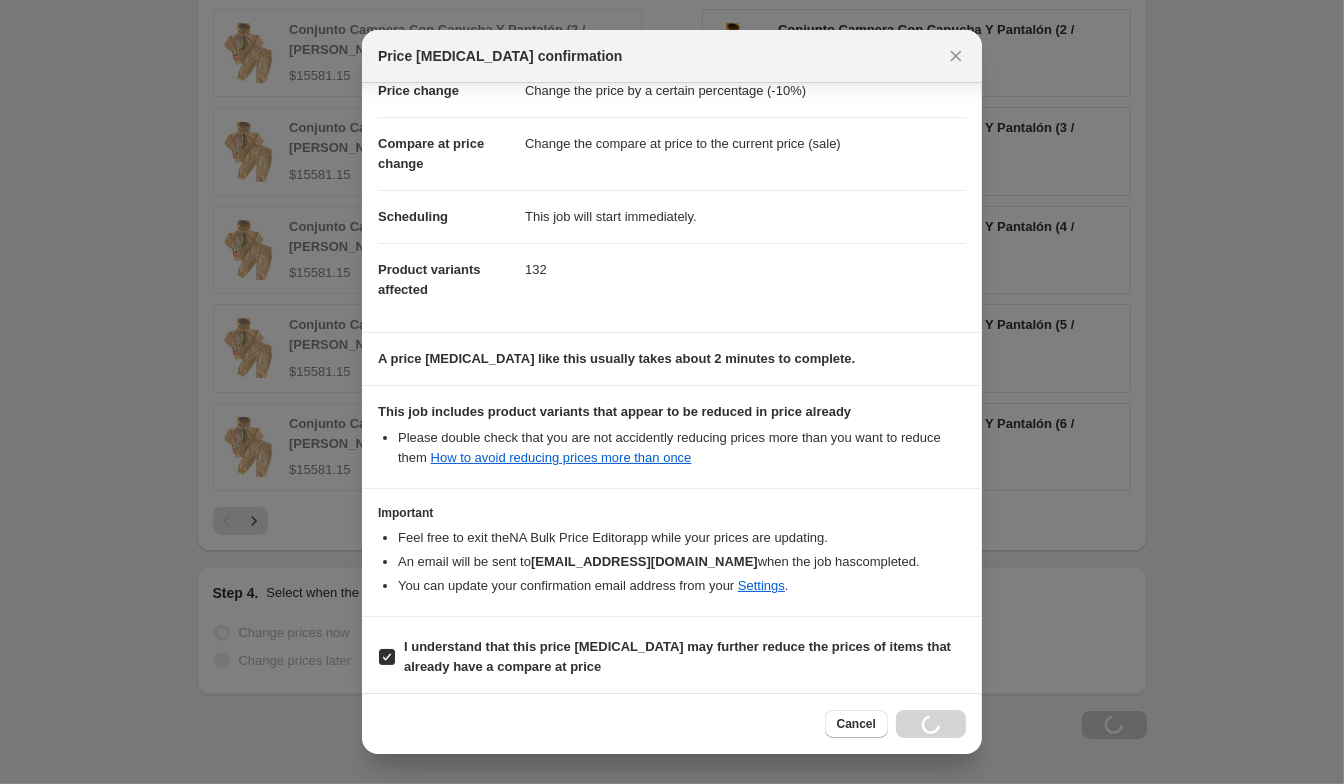 scroll, scrollTop: 1531, scrollLeft: 0, axis: vertical 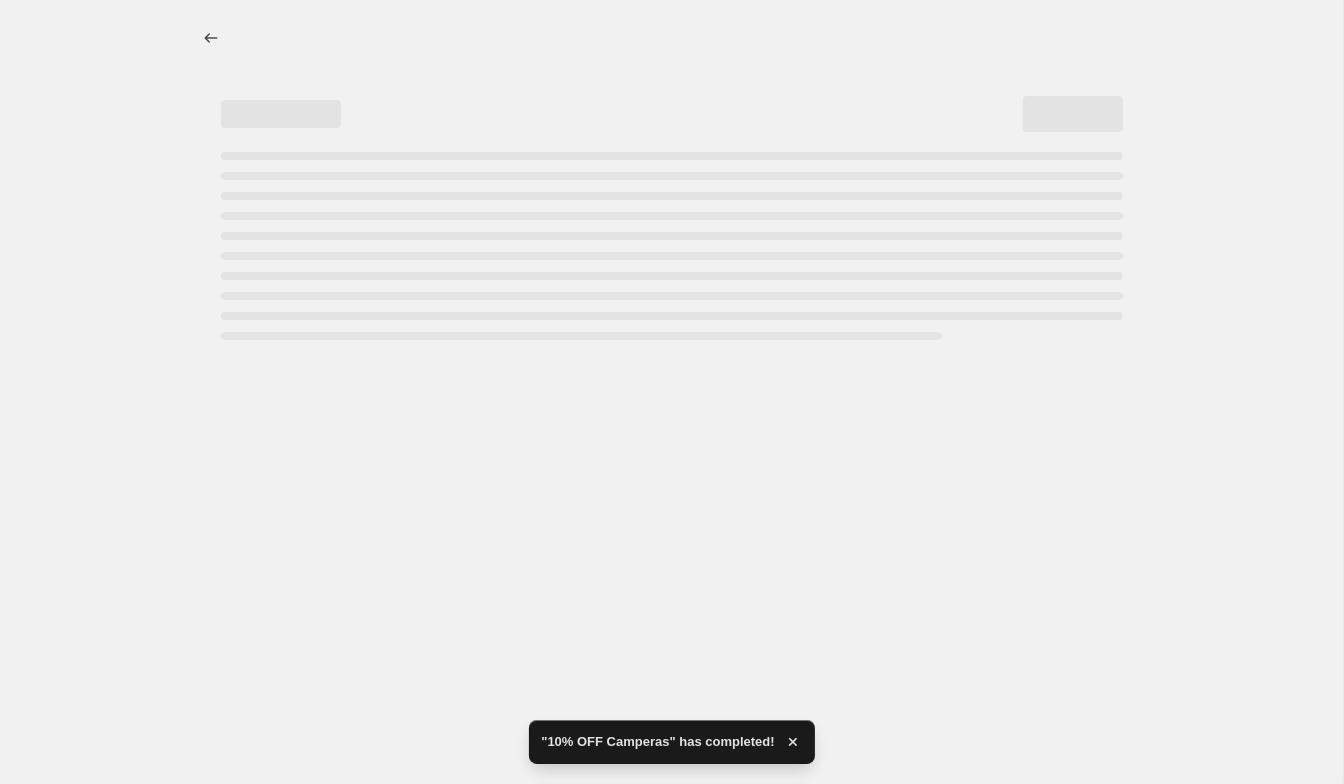 click at bounding box center [672, 38] 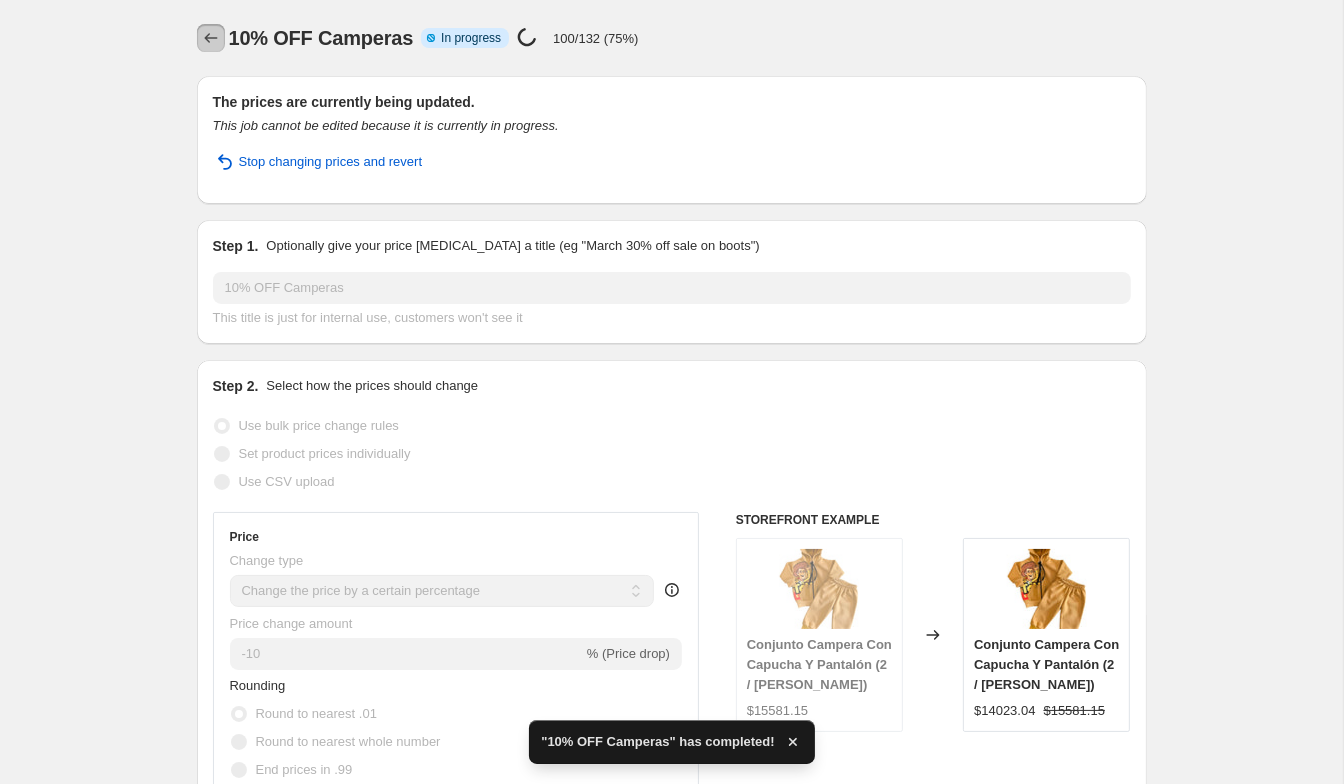 click 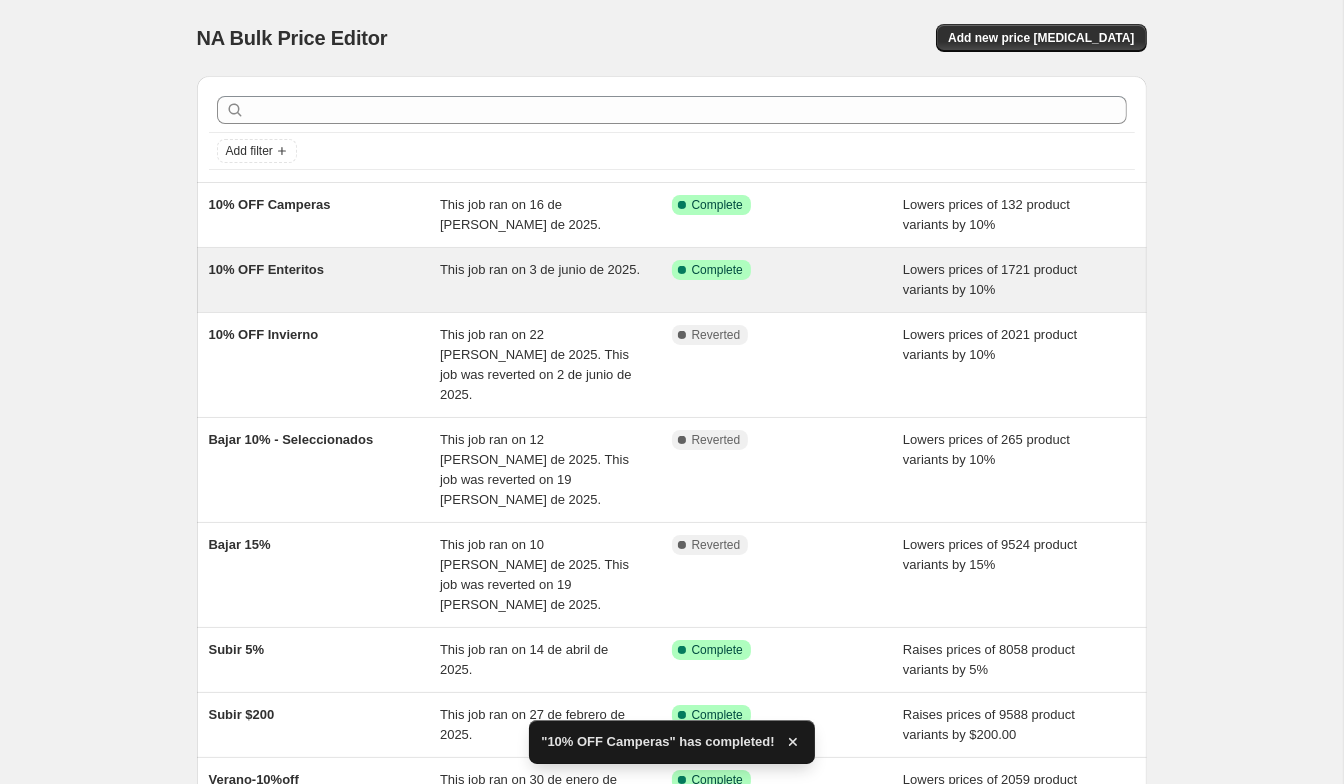 click on "10% OFF Enteritos" at bounding box center (267, 269) 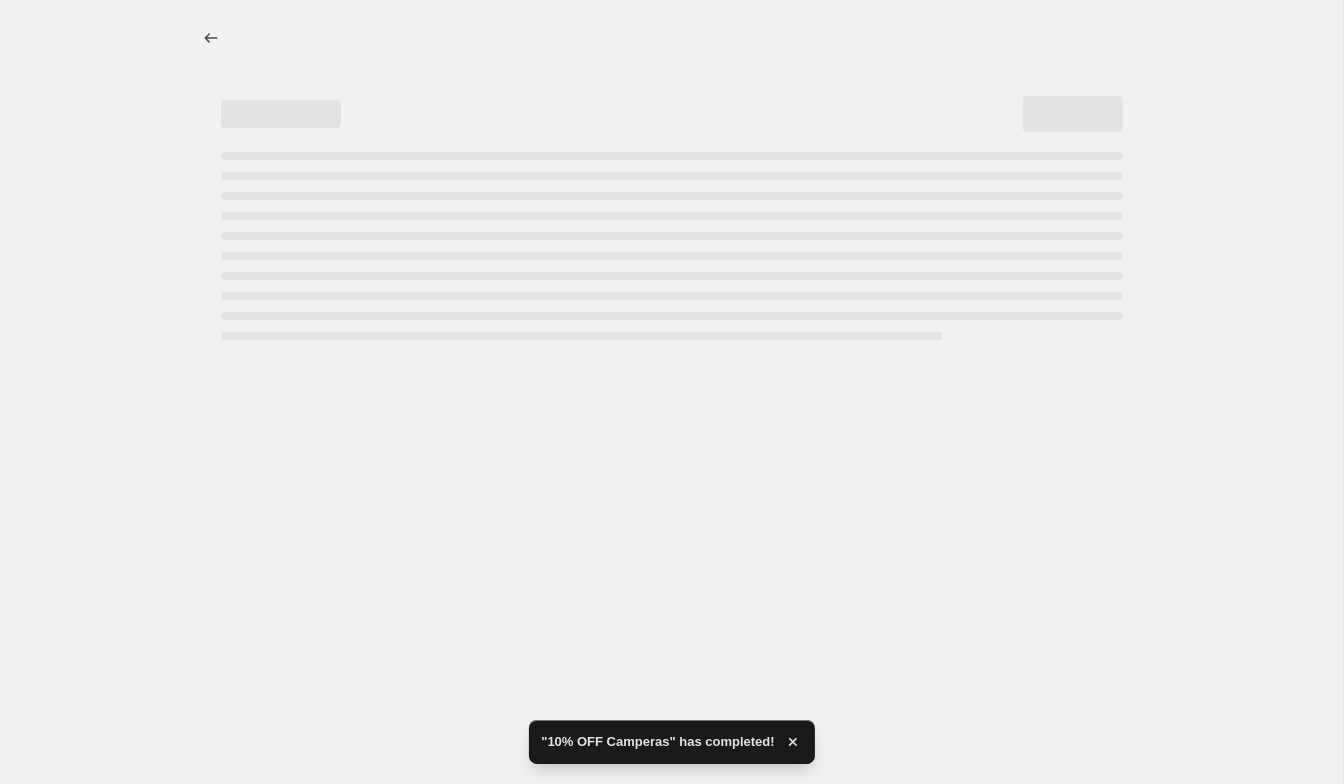 select on "percentage" 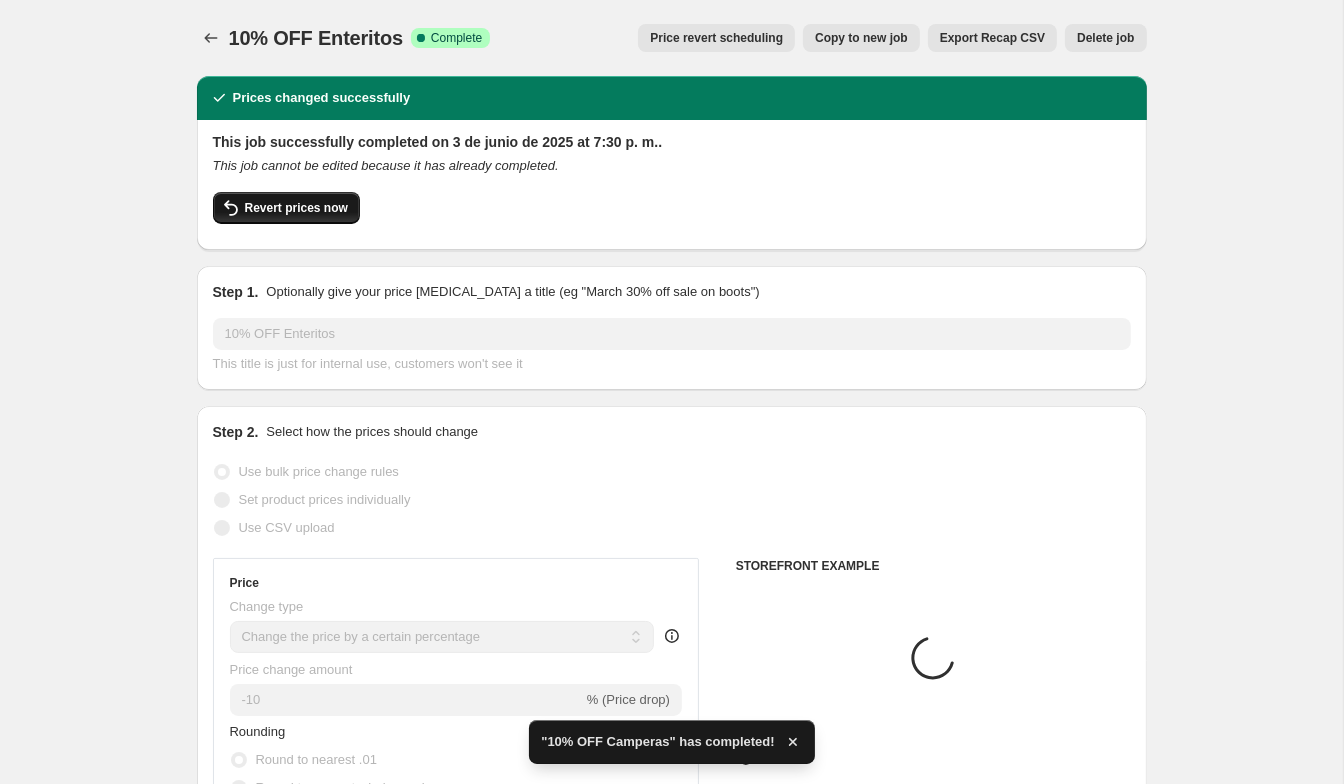 click on "Revert prices now" at bounding box center [296, 208] 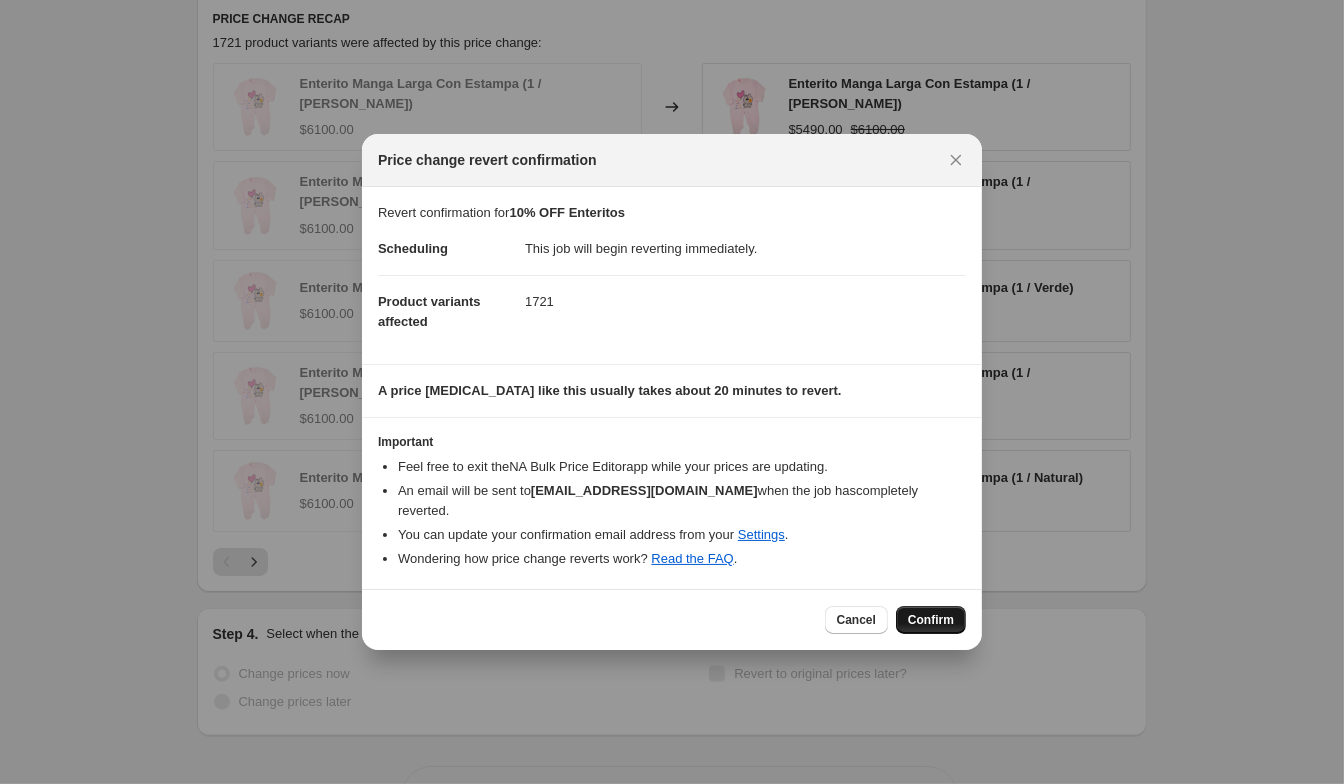 click on "Confirm" at bounding box center (931, 620) 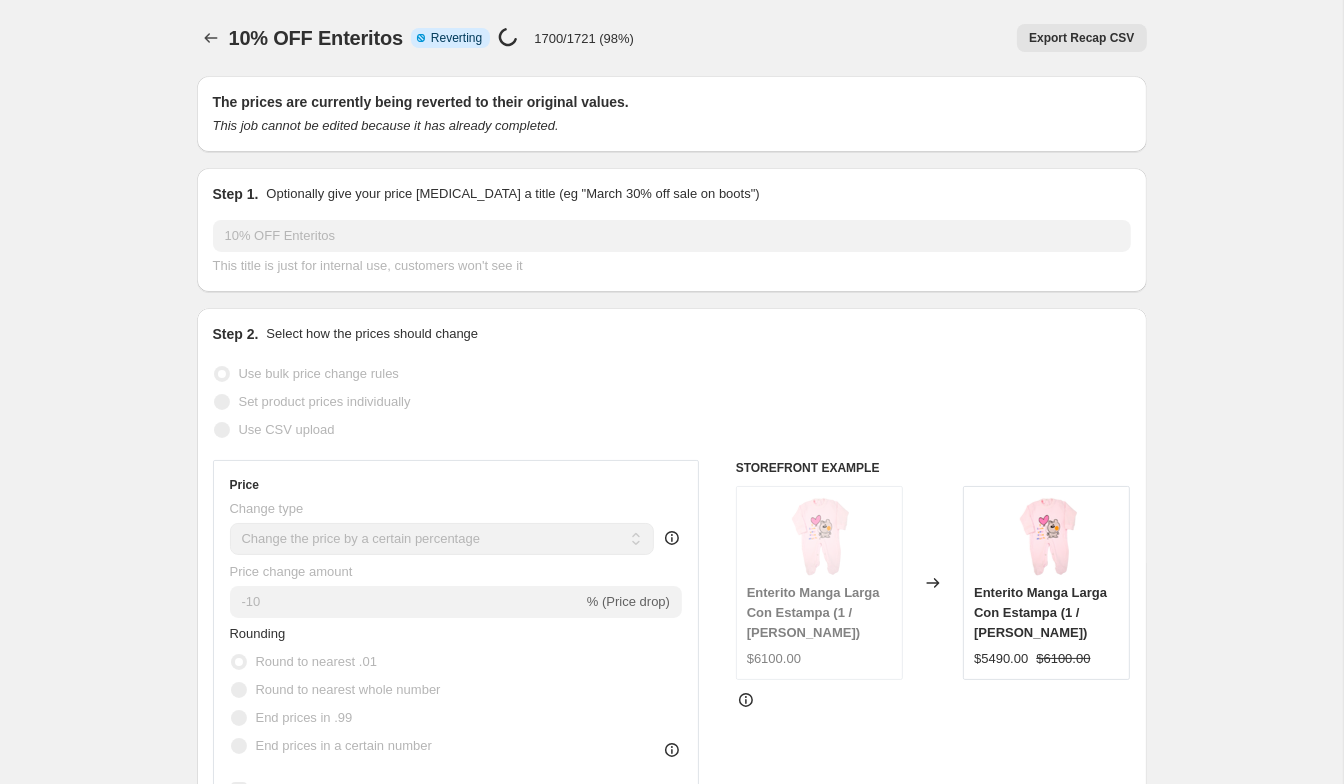 select on "percentage" 